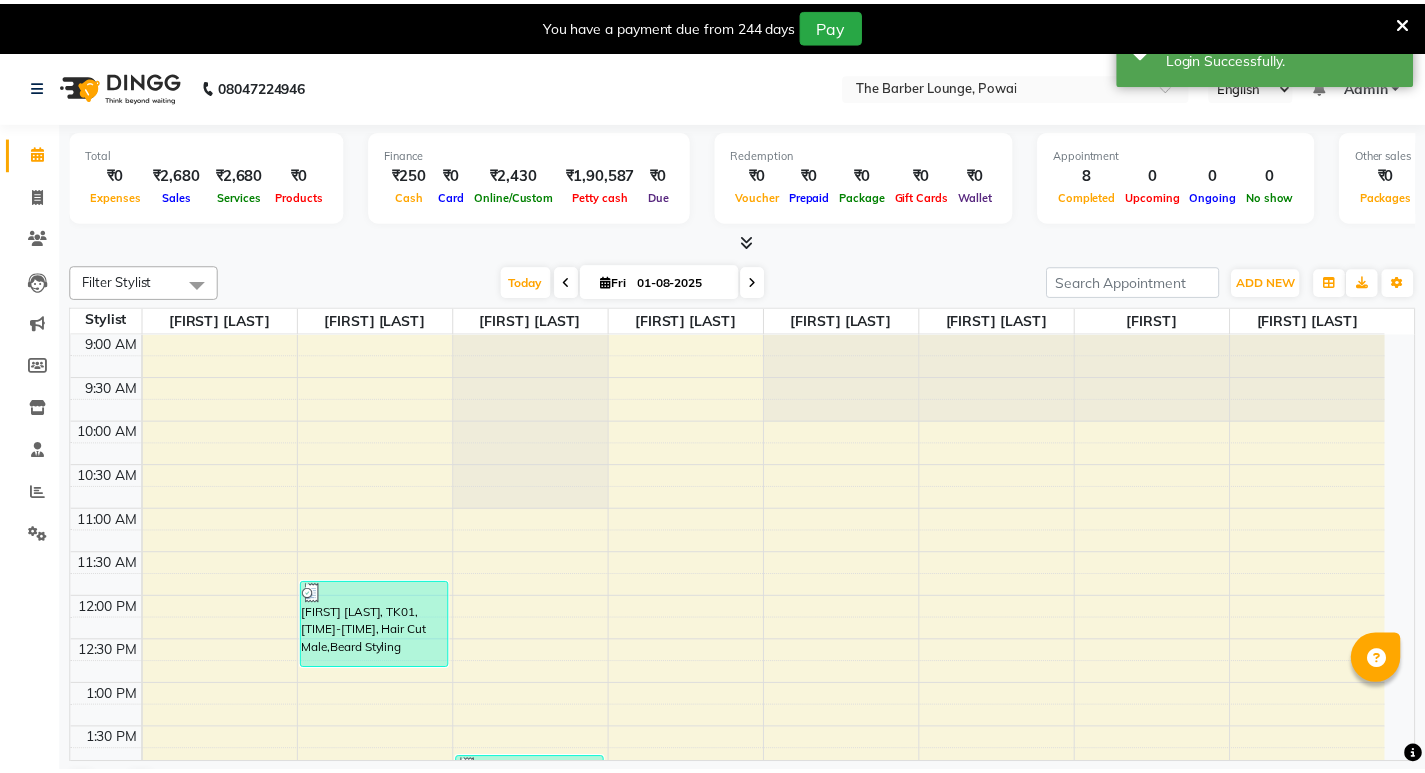 scroll, scrollTop: 0, scrollLeft: 0, axis: both 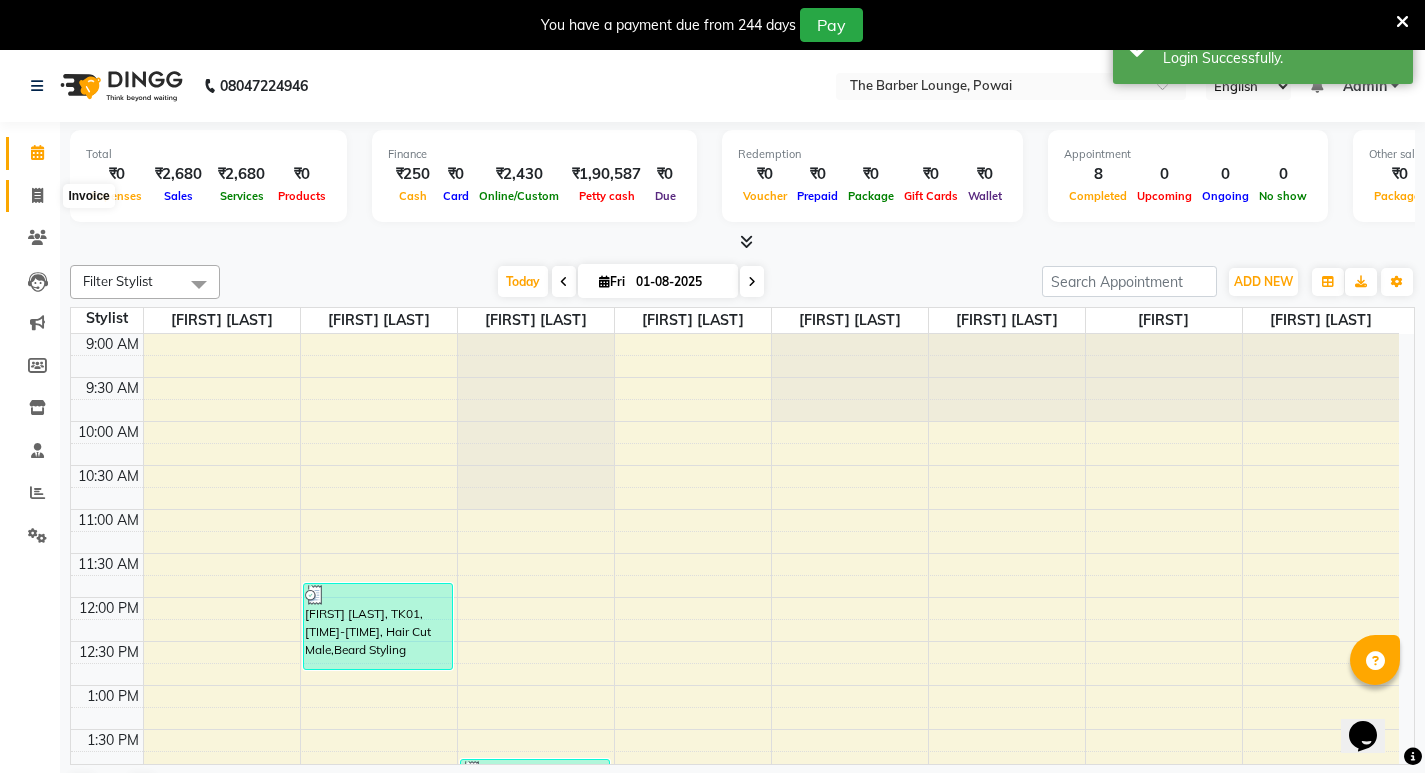 drag, startPoint x: 47, startPoint y: 202, endPoint x: 36, endPoint y: 202, distance: 11 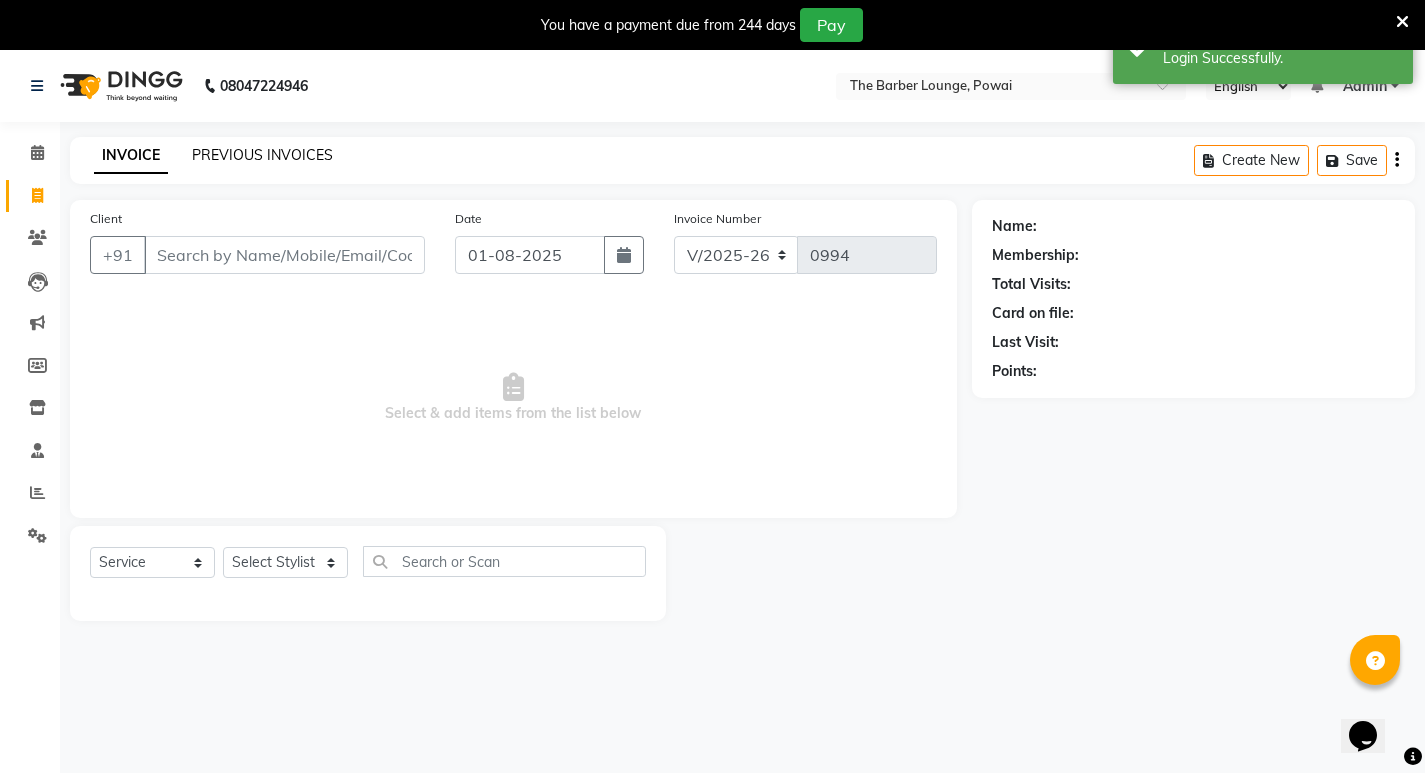 click on "PREVIOUS INVOICES" 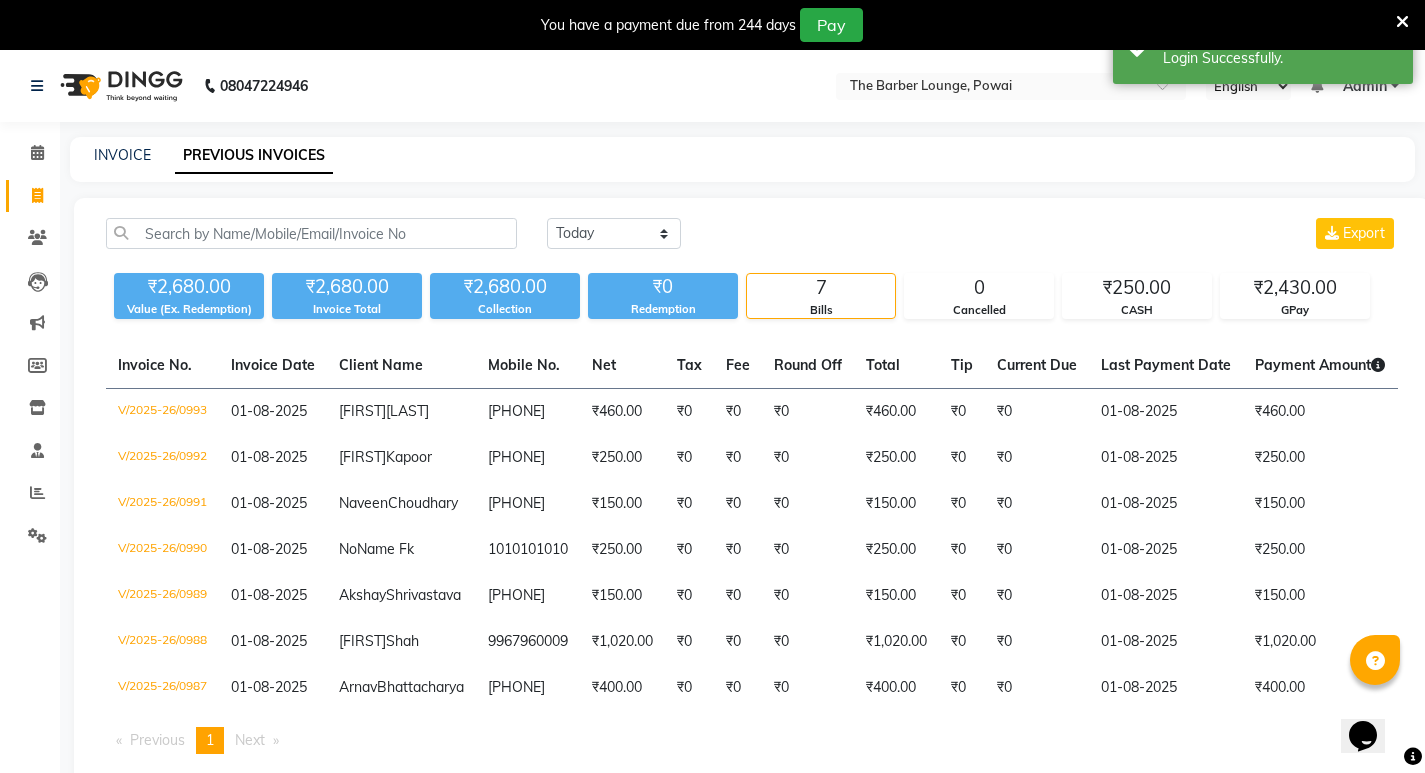 click at bounding box center (1402, 22) 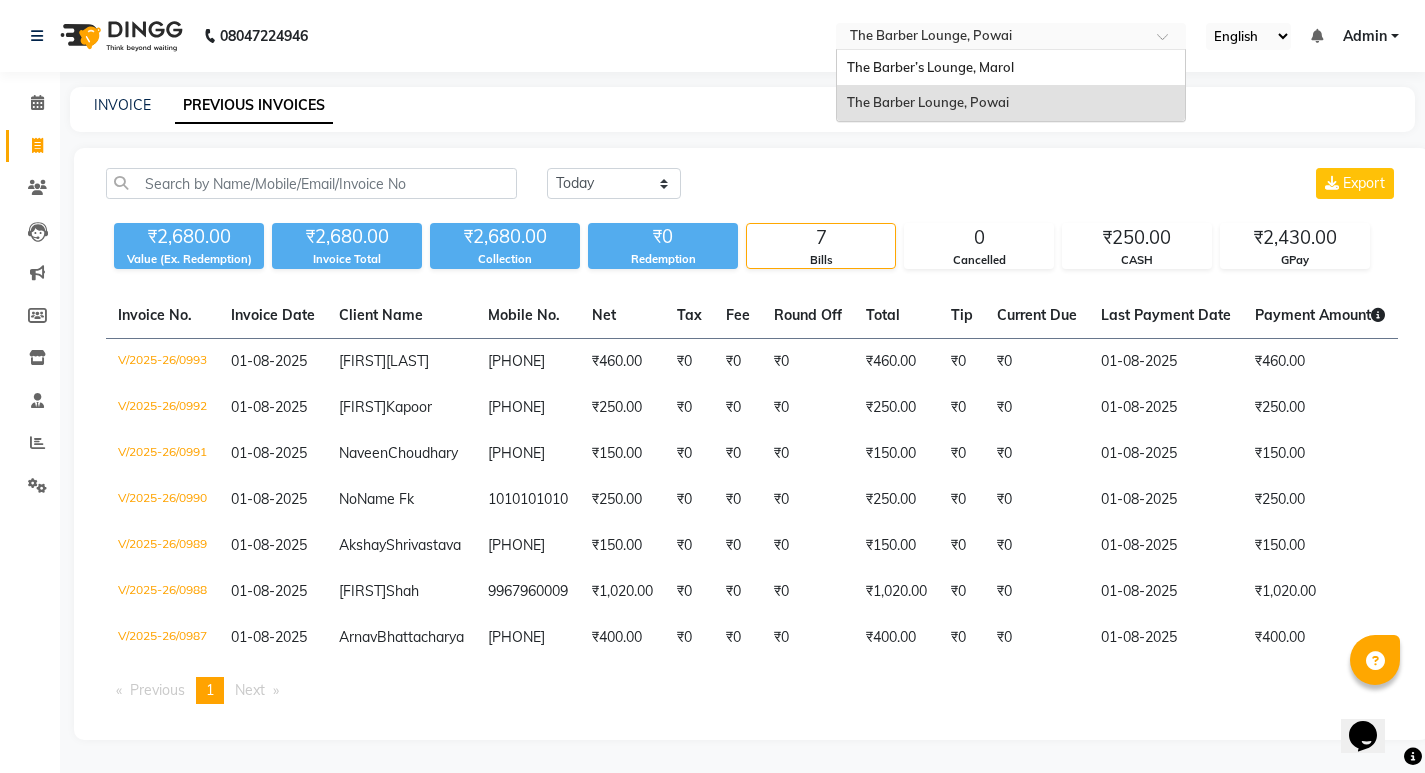 click at bounding box center (991, 38) 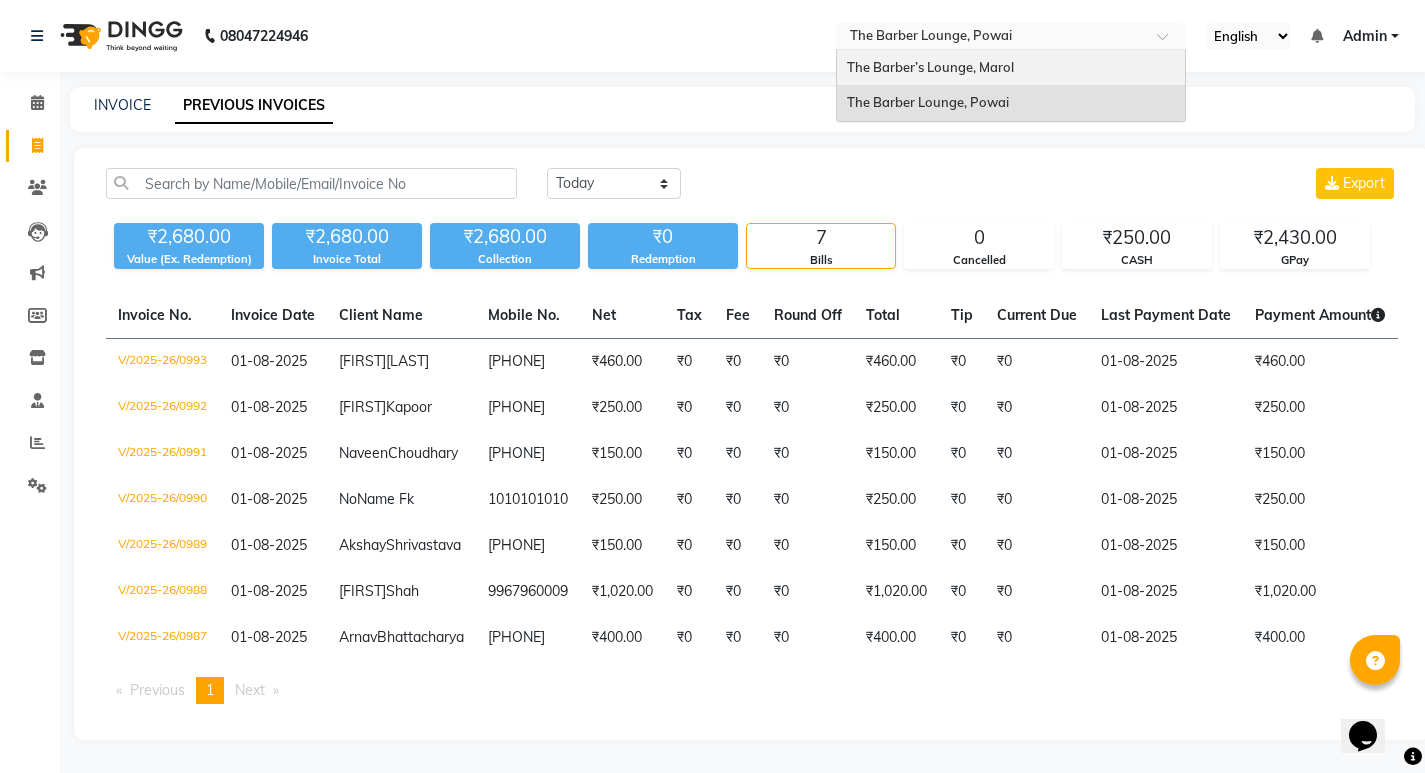 click on "The Barber’s Lounge, Marol" at bounding box center [1011, 68] 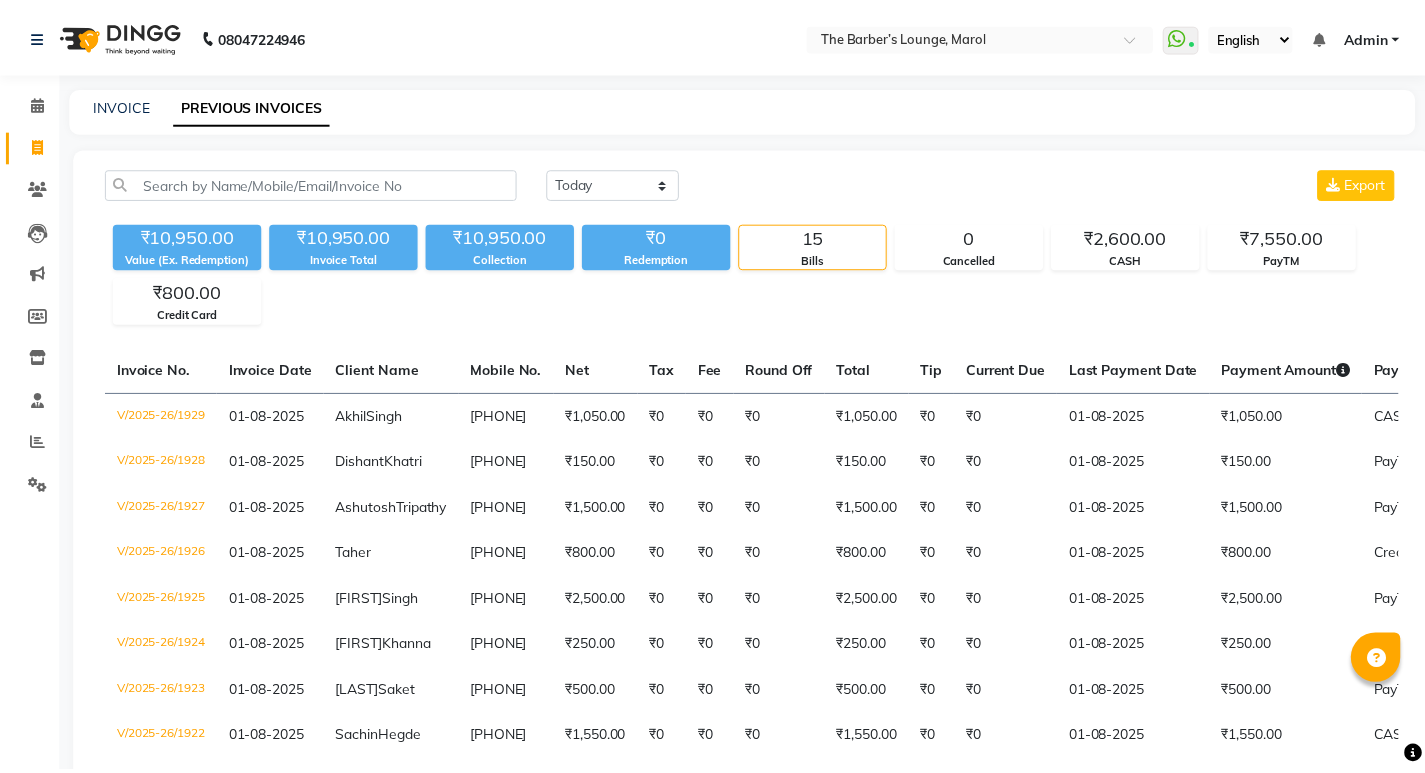 scroll, scrollTop: 0, scrollLeft: 0, axis: both 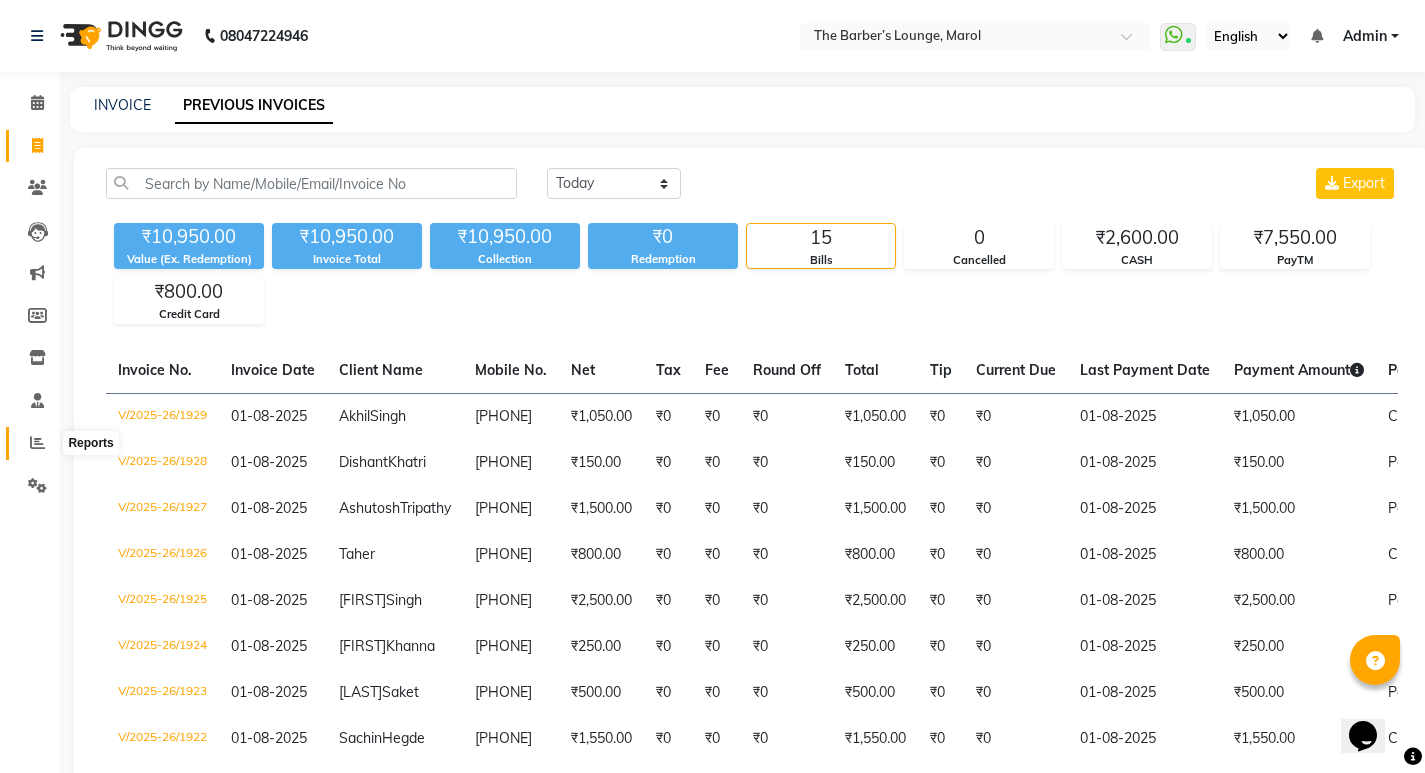 click 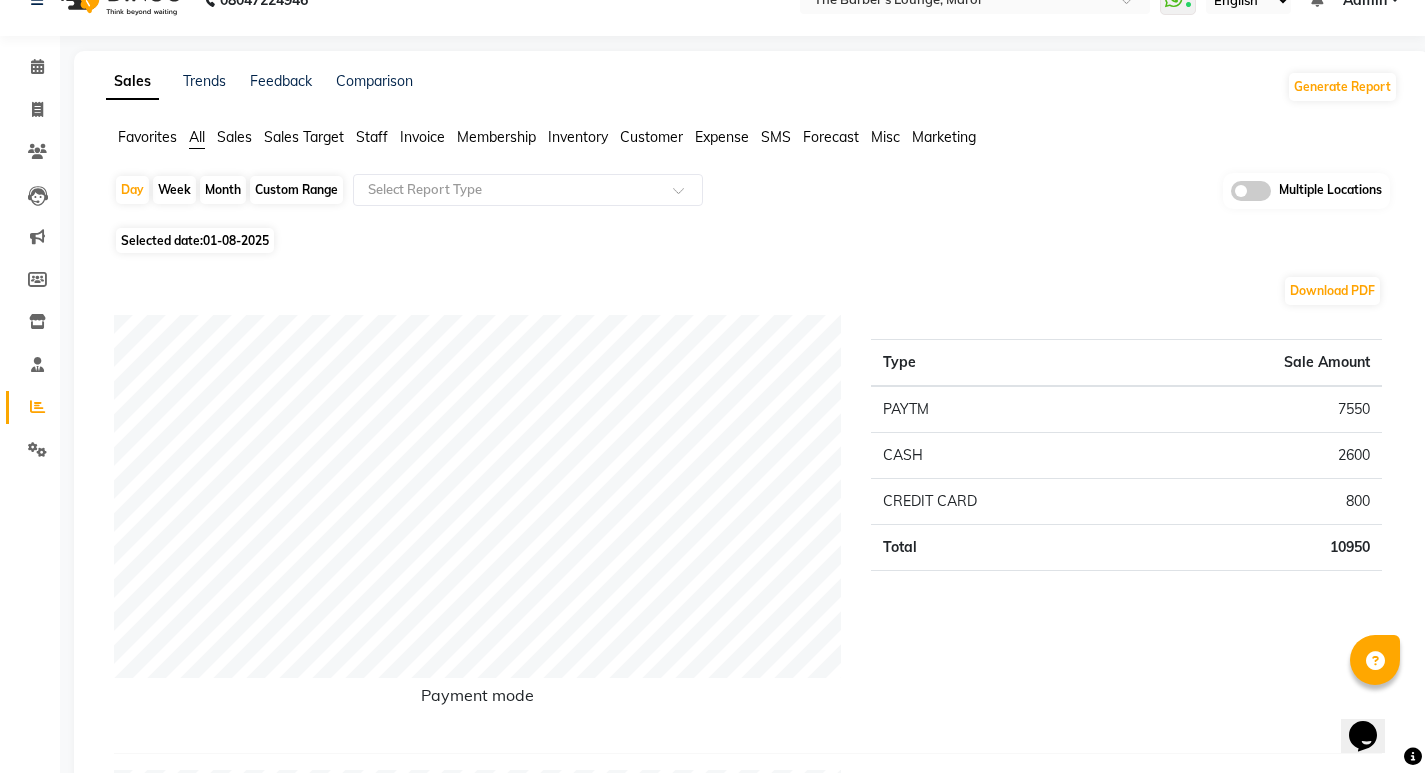 scroll, scrollTop: 0, scrollLeft: 0, axis: both 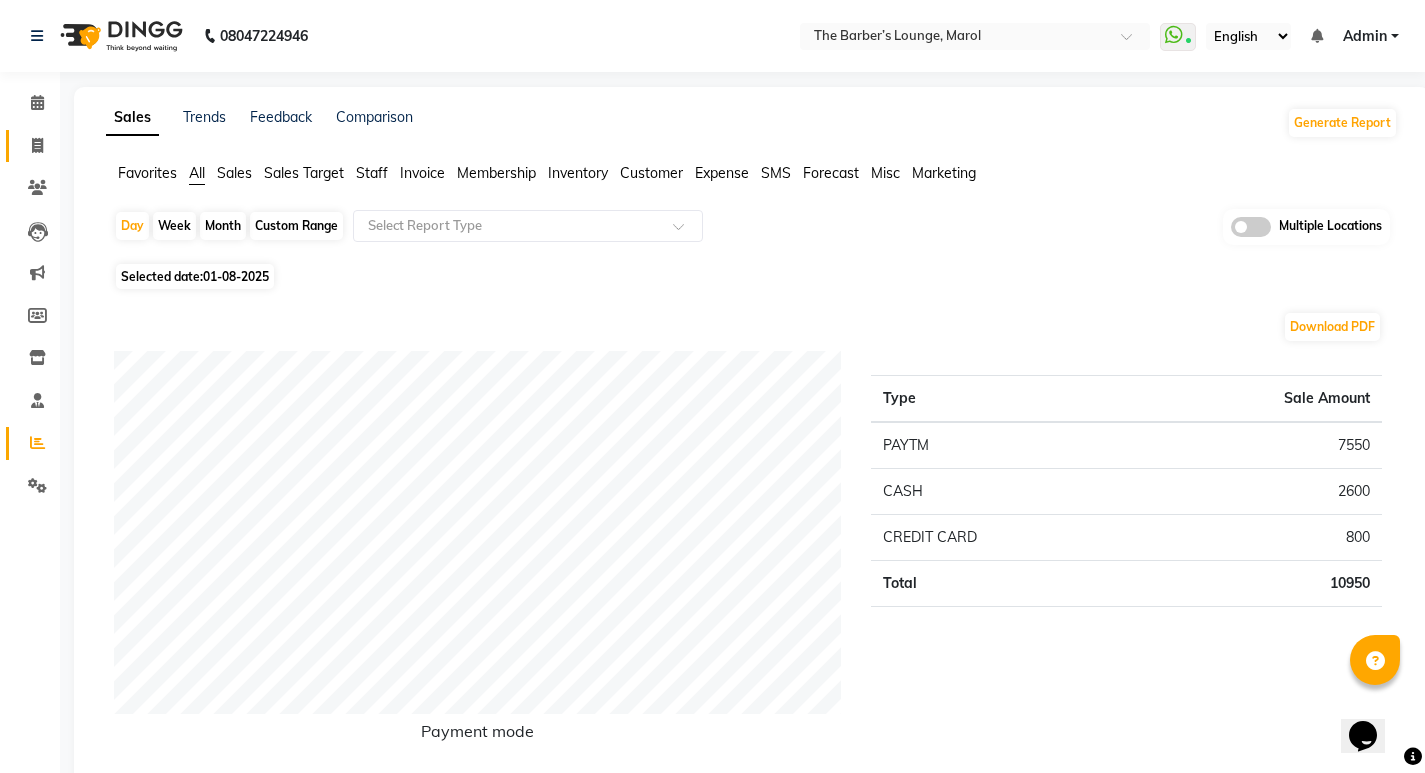 click on "Invoice" 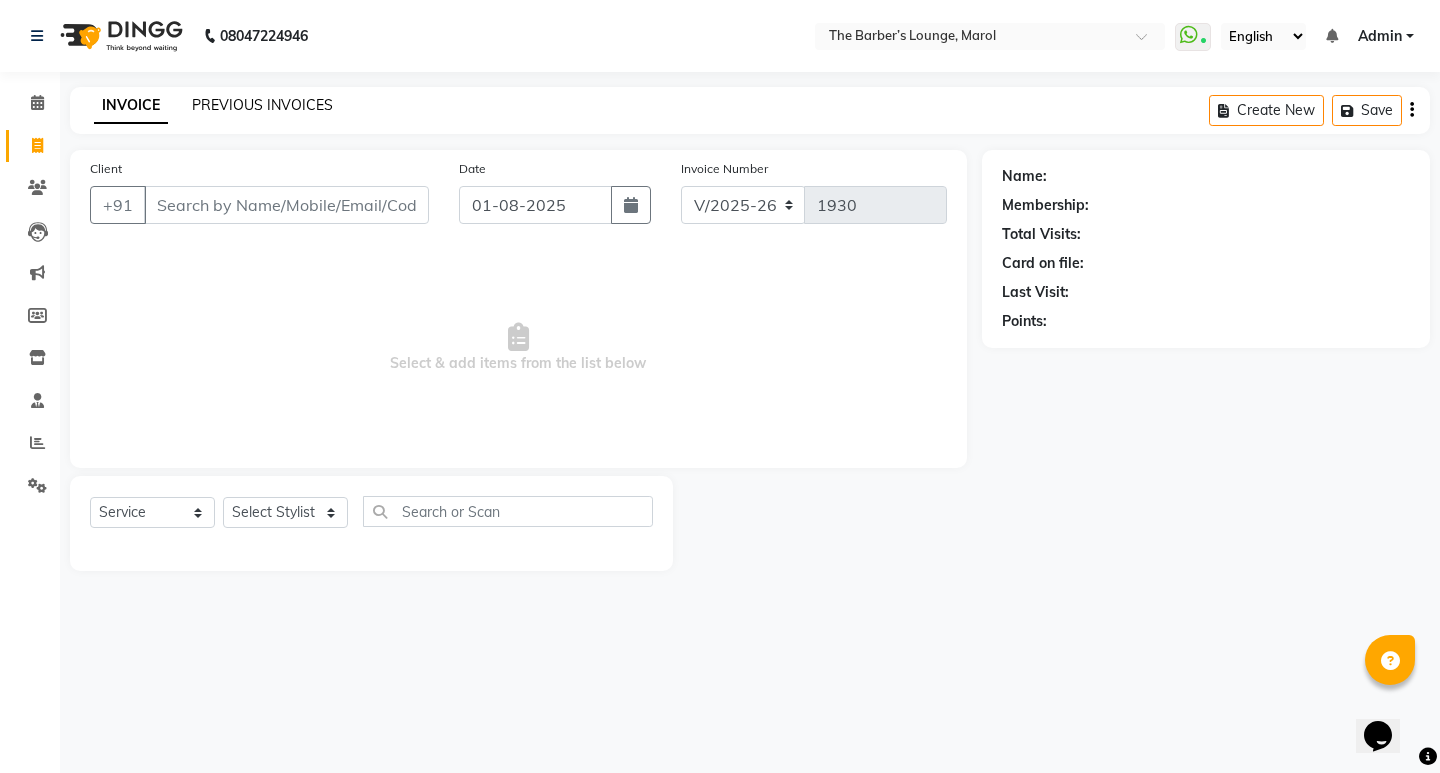 click on "PREVIOUS INVOICES" 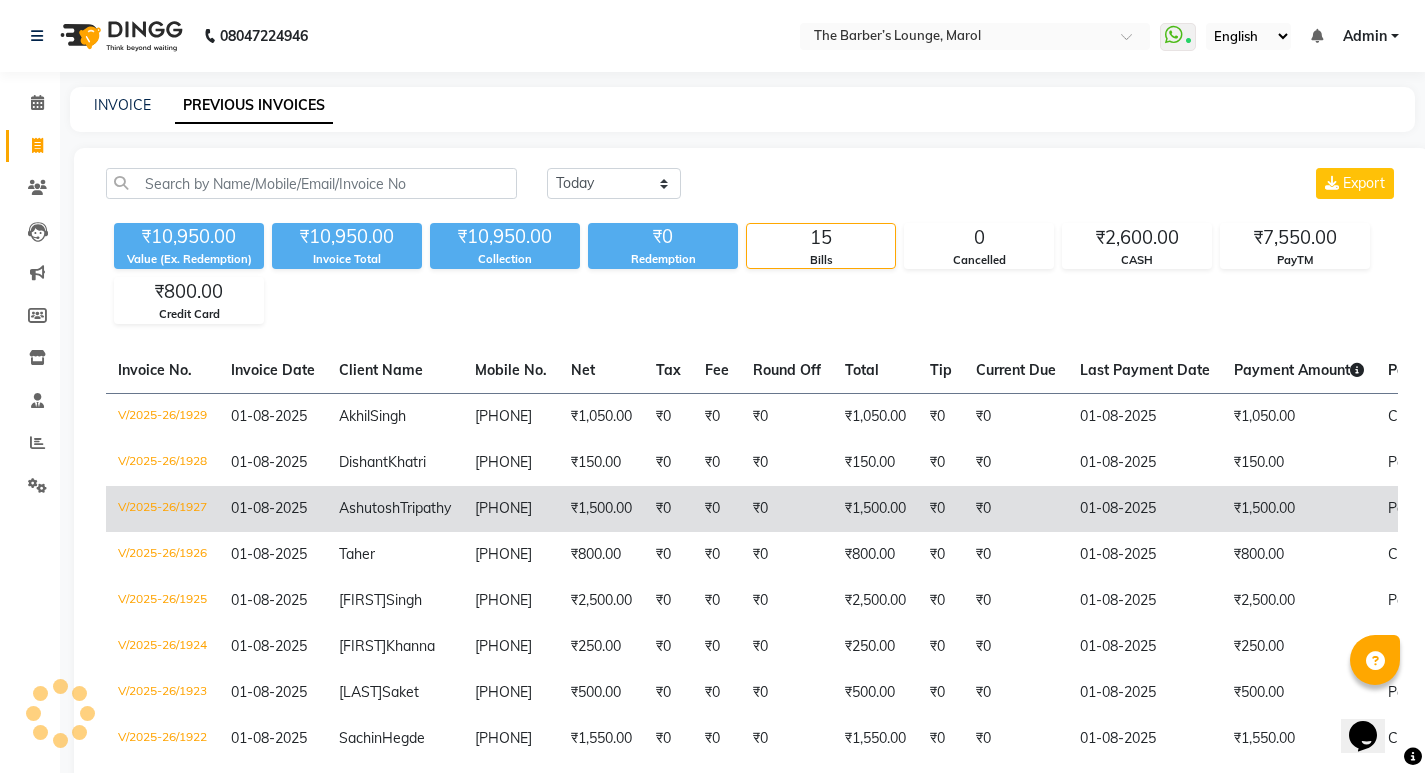 click on "₹0" 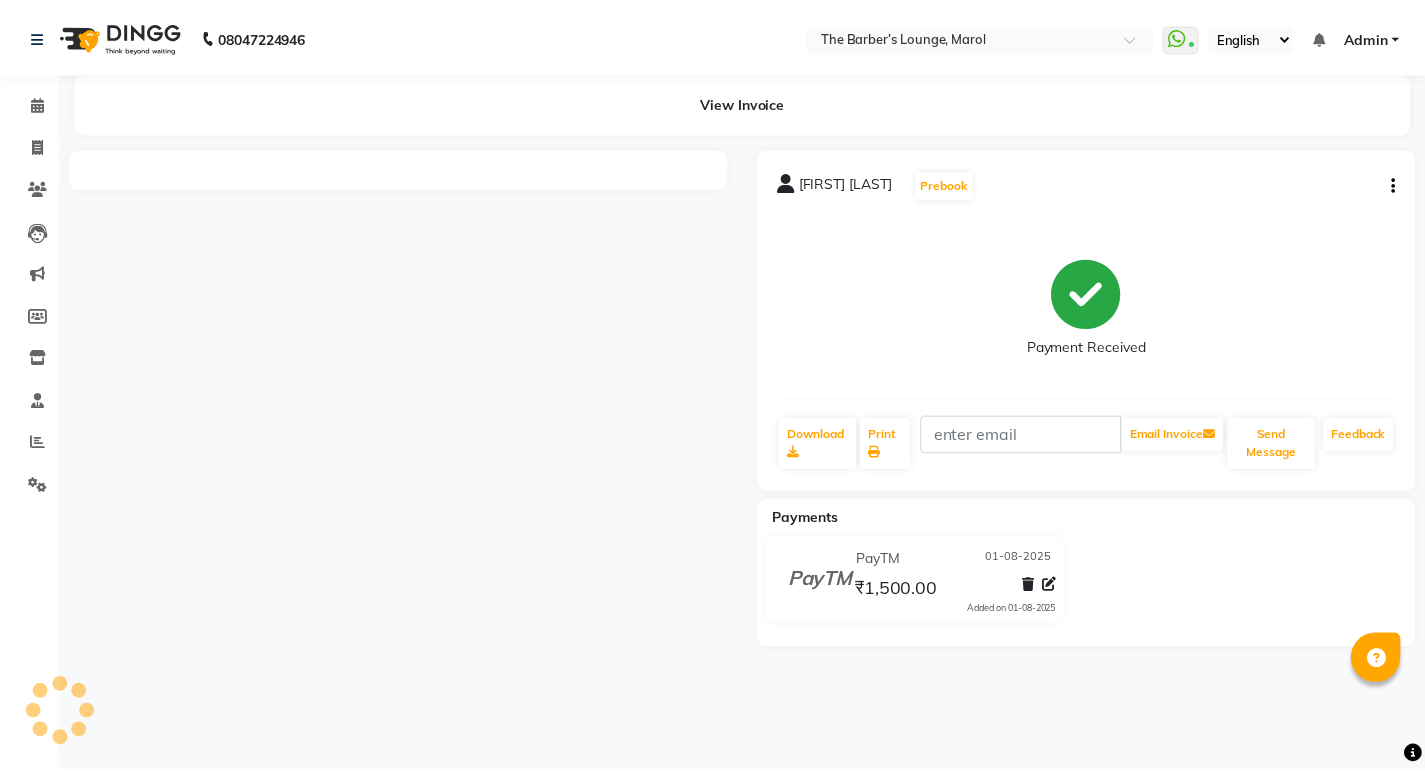 scroll, scrollTop: 0, scrollLeft: 0, axis: both 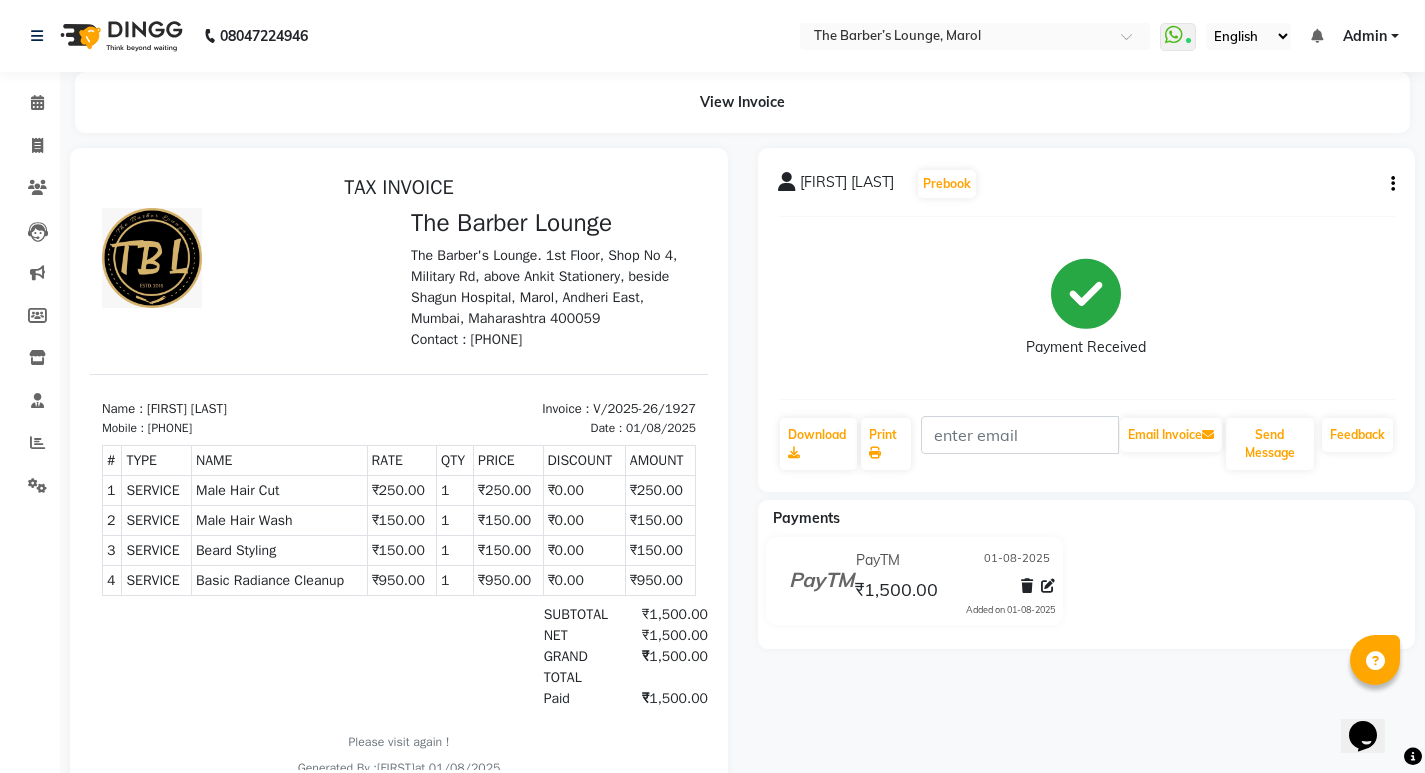 click 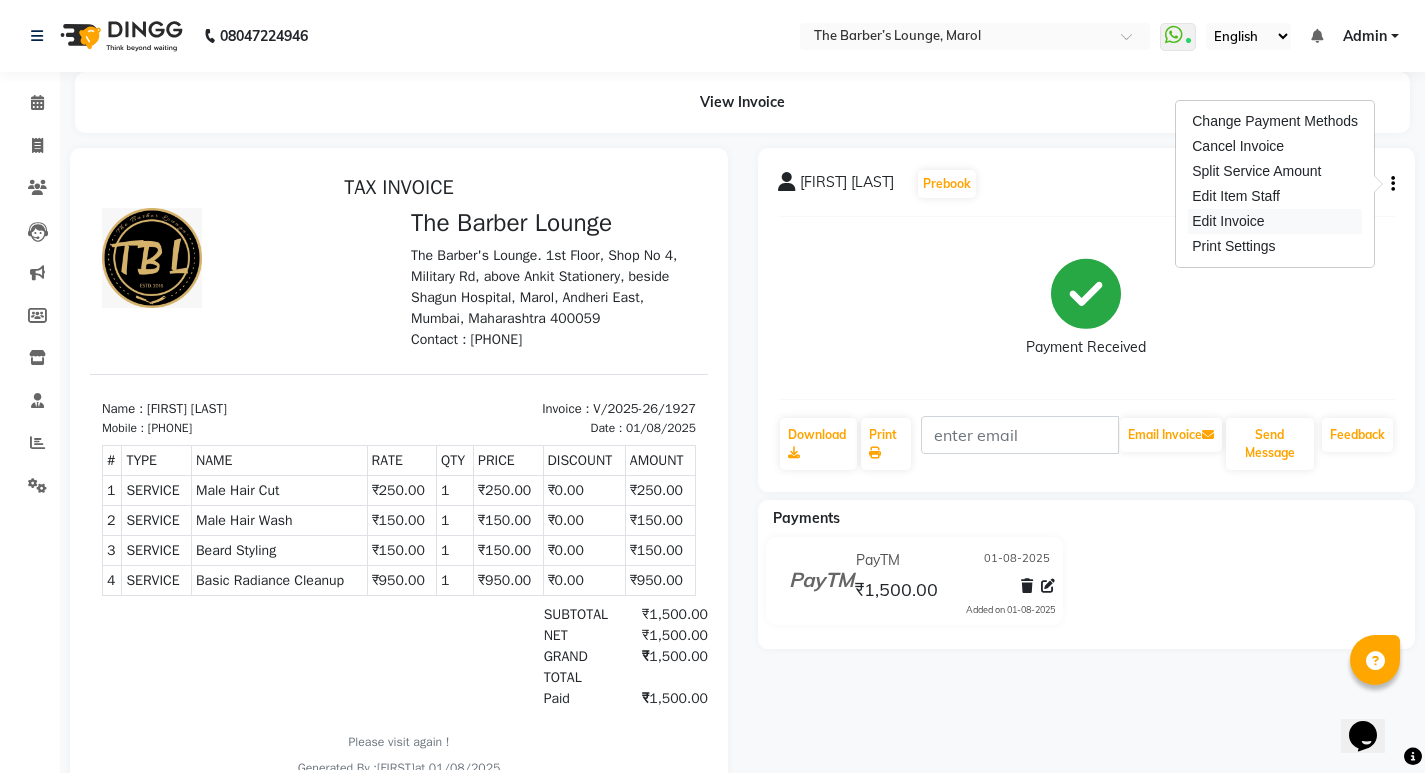 click on "Edit Invoice" at bounding box center [1275, 221] 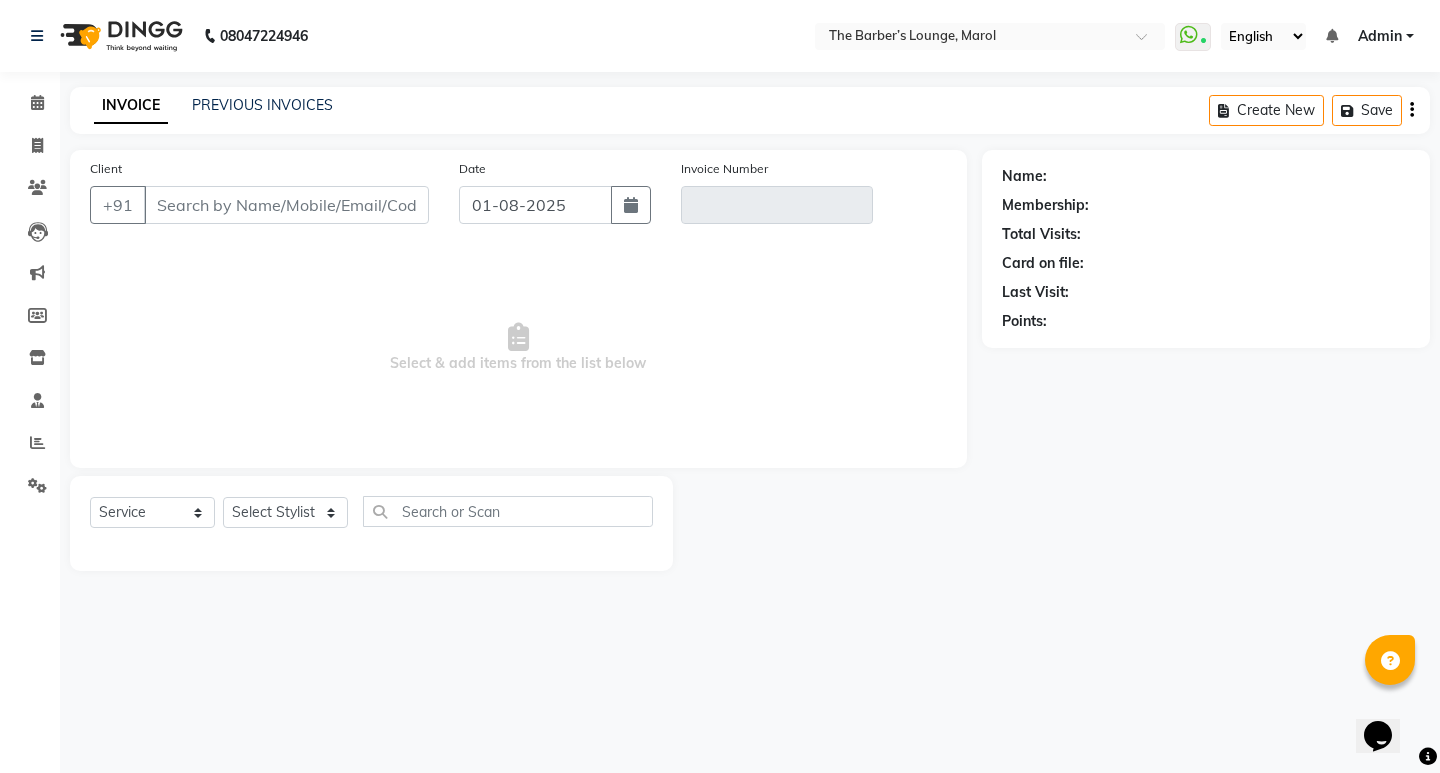 type on "7978663463" 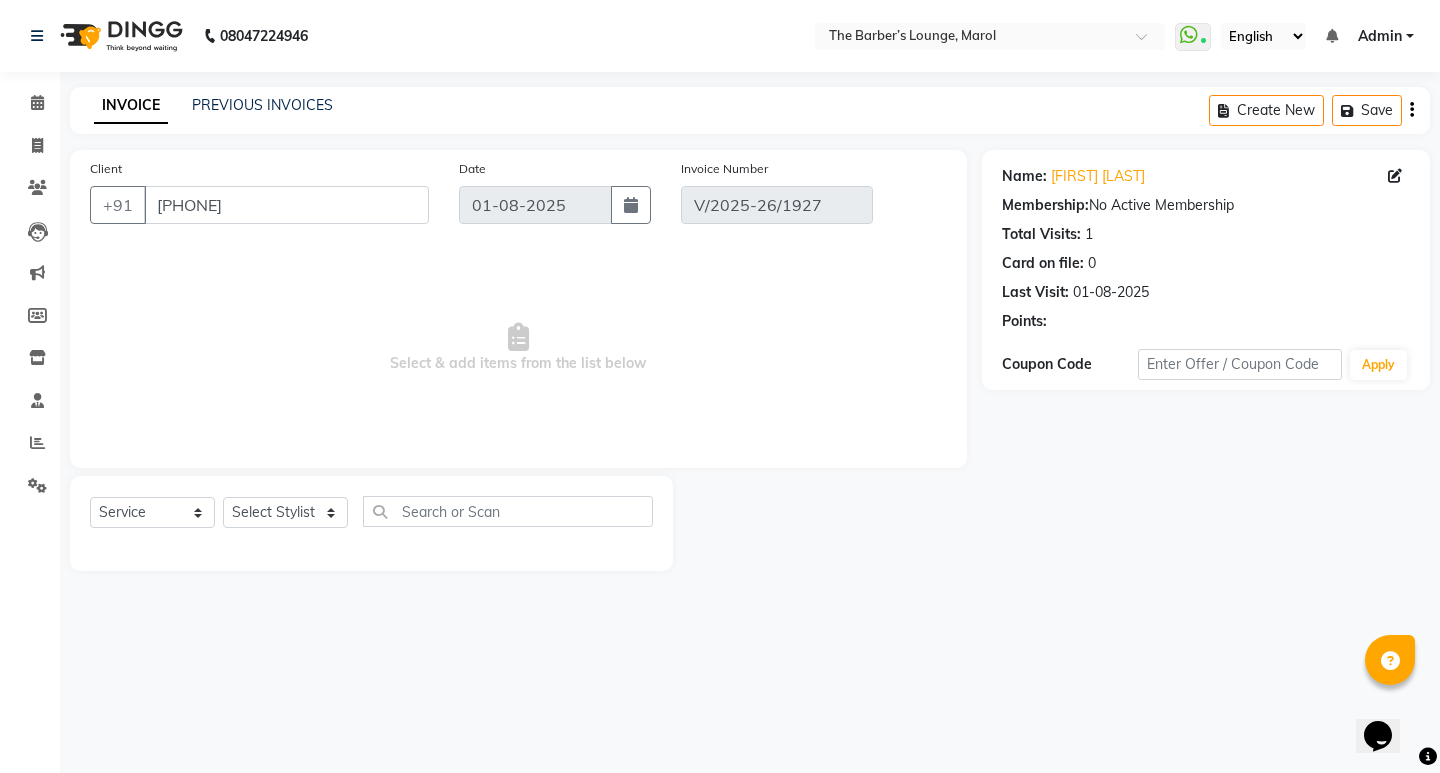 select on "select" 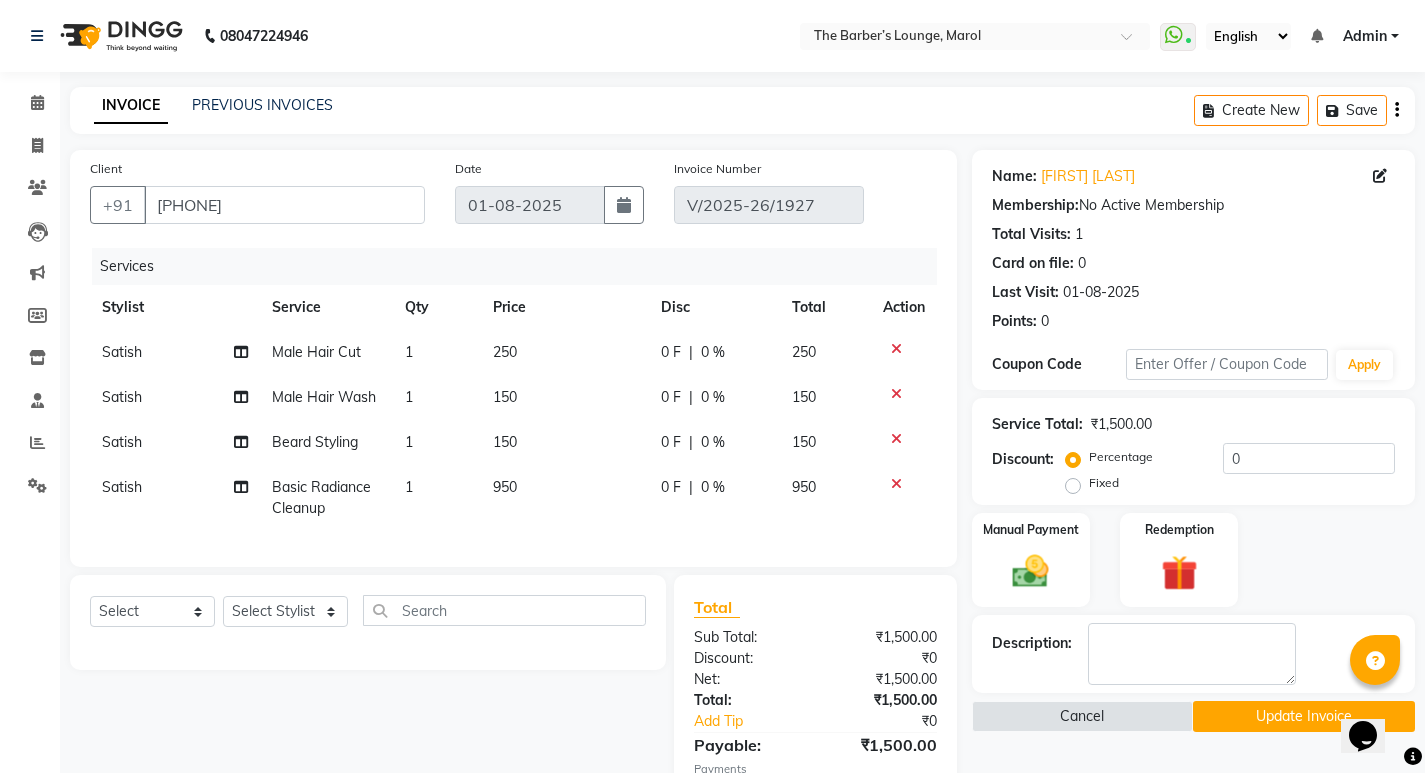 click on "Satish" 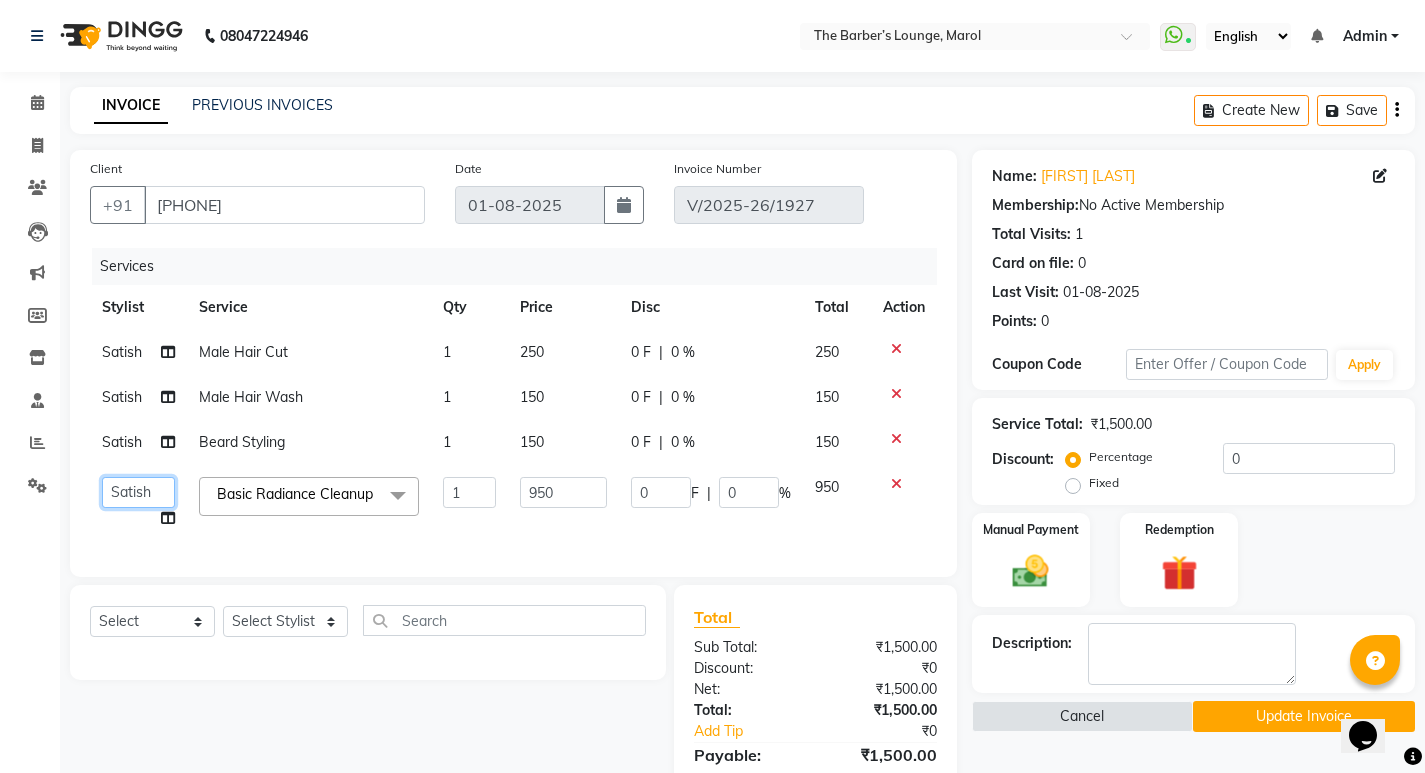 click on "Anjali   Jafar Salmani   Ketan Shinde   Mohsin Akhtar   Satish   Tejasvi   Vasundhara" 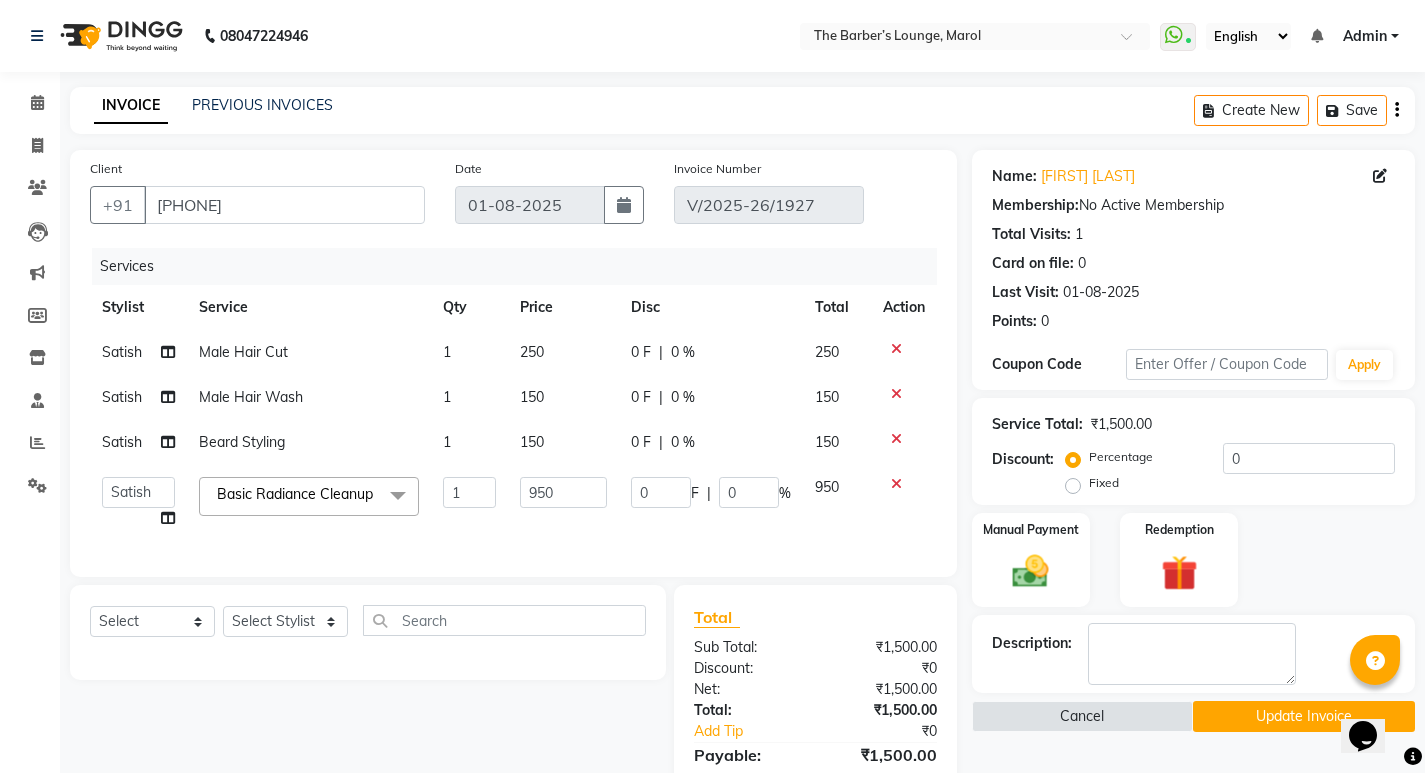 select on "60187" 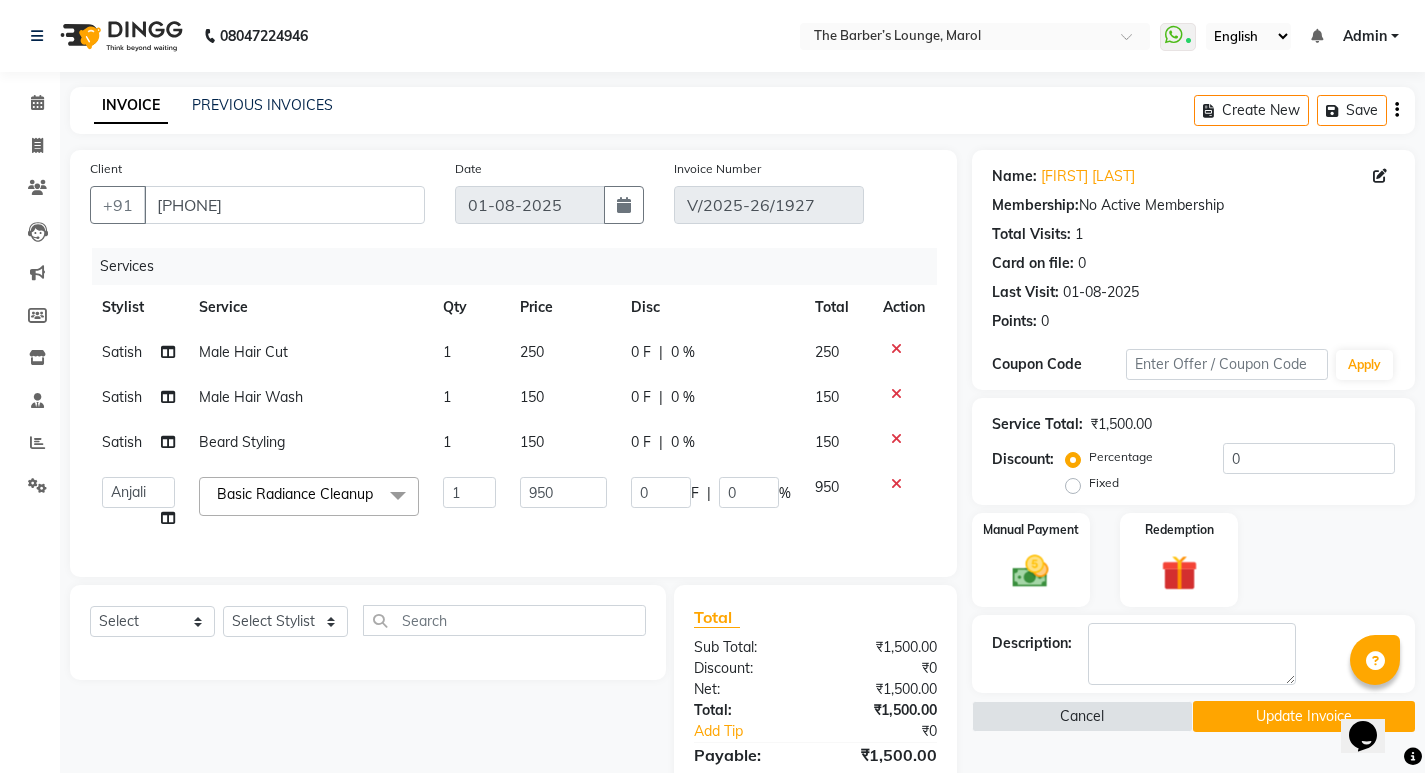 click on "Update Invoice" 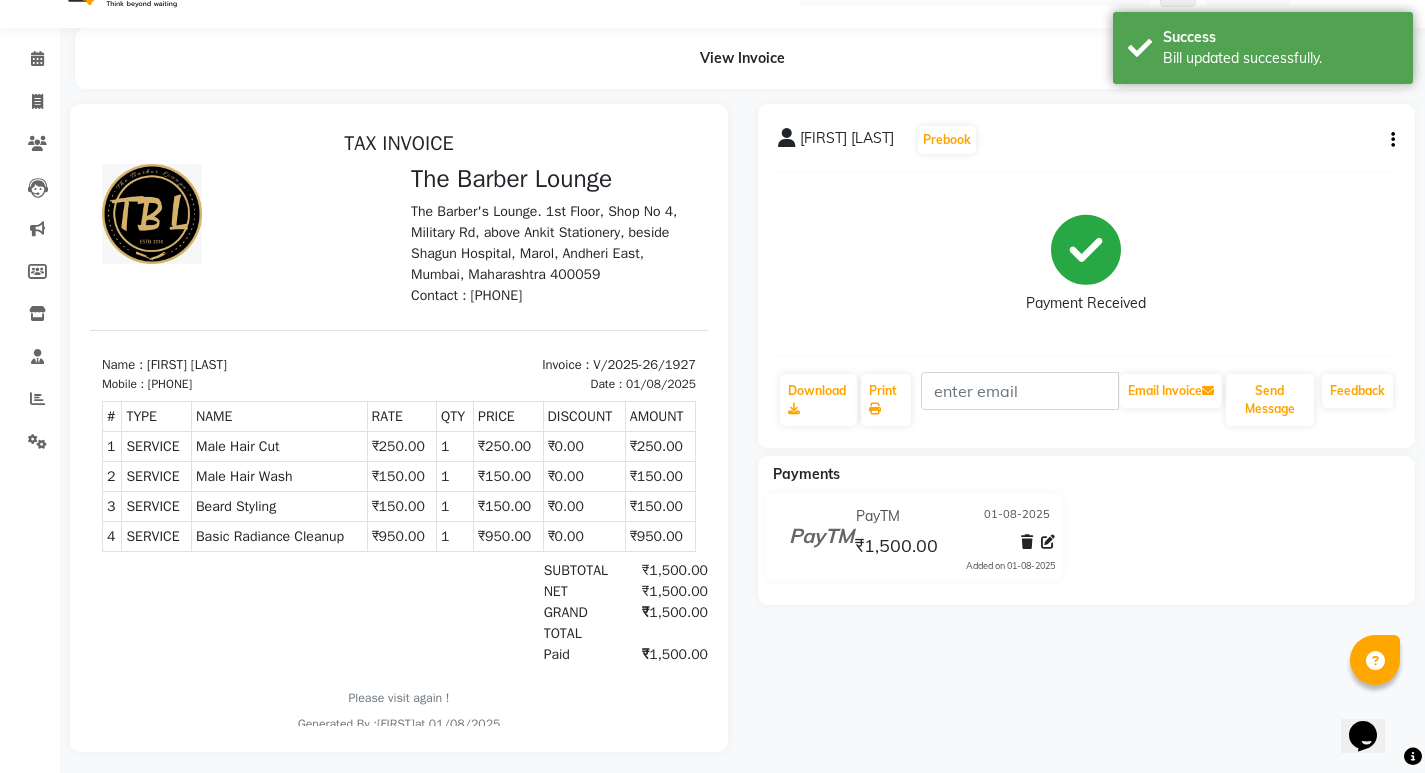 scroll, scrollTop: 68, scrollLeft: 0, axis: vertical 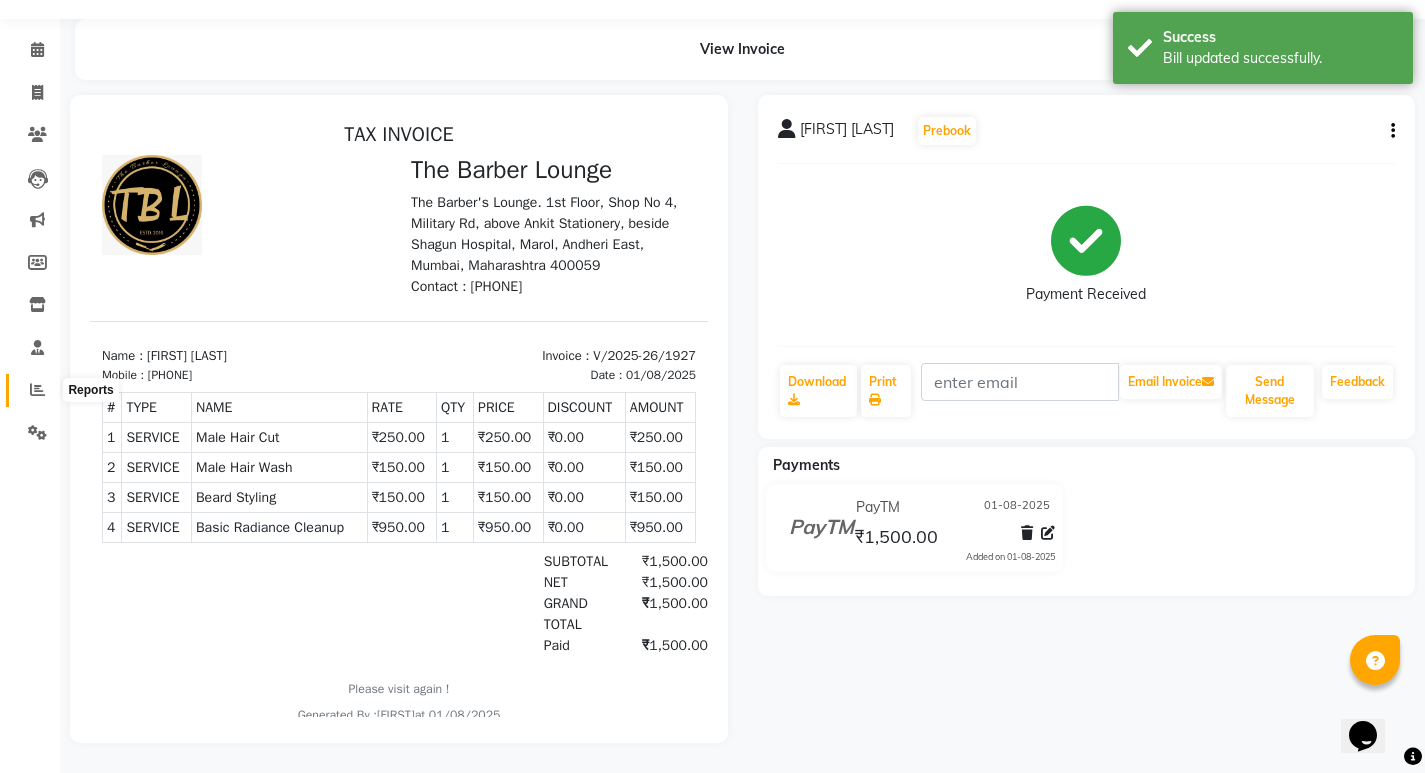 click 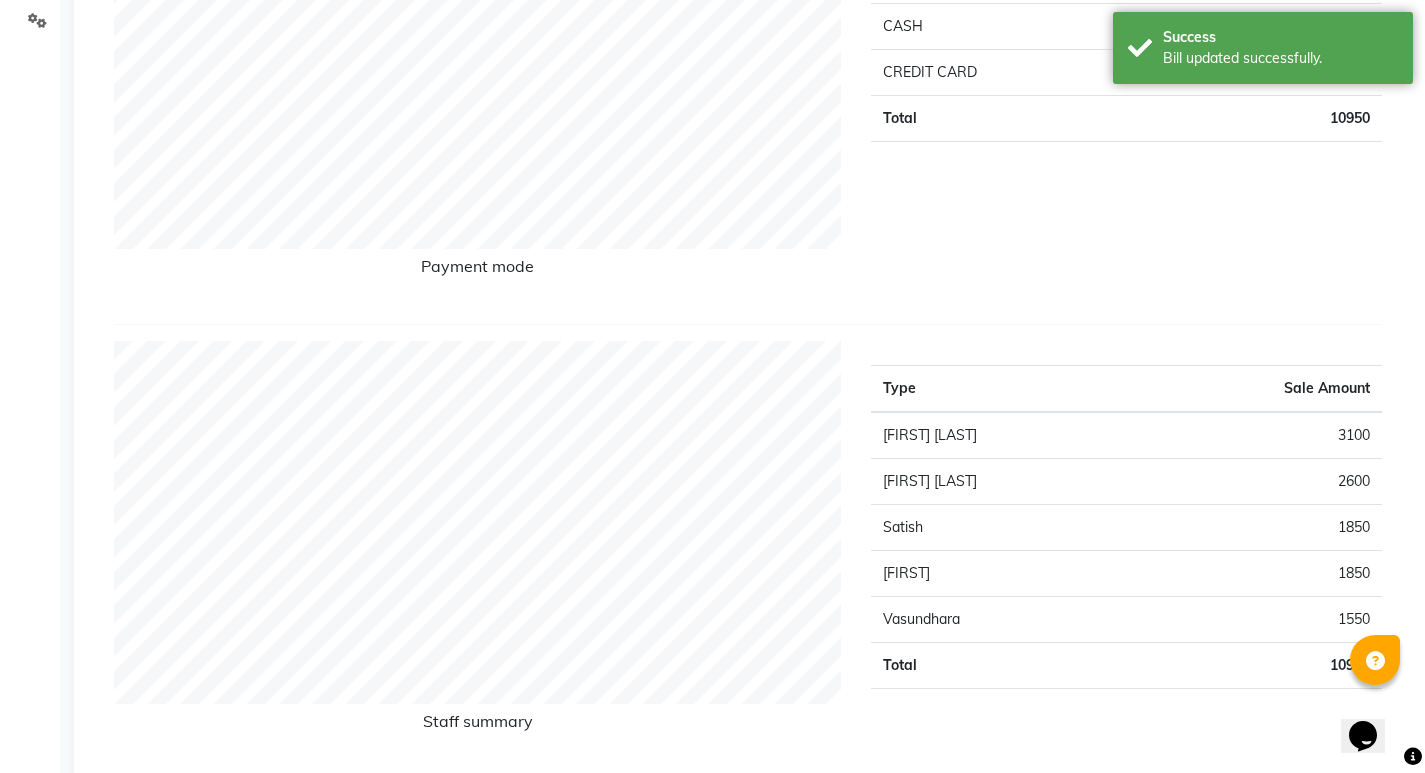 scroll, scrollTop: 500, scrollLeft: 0, axis: vertical 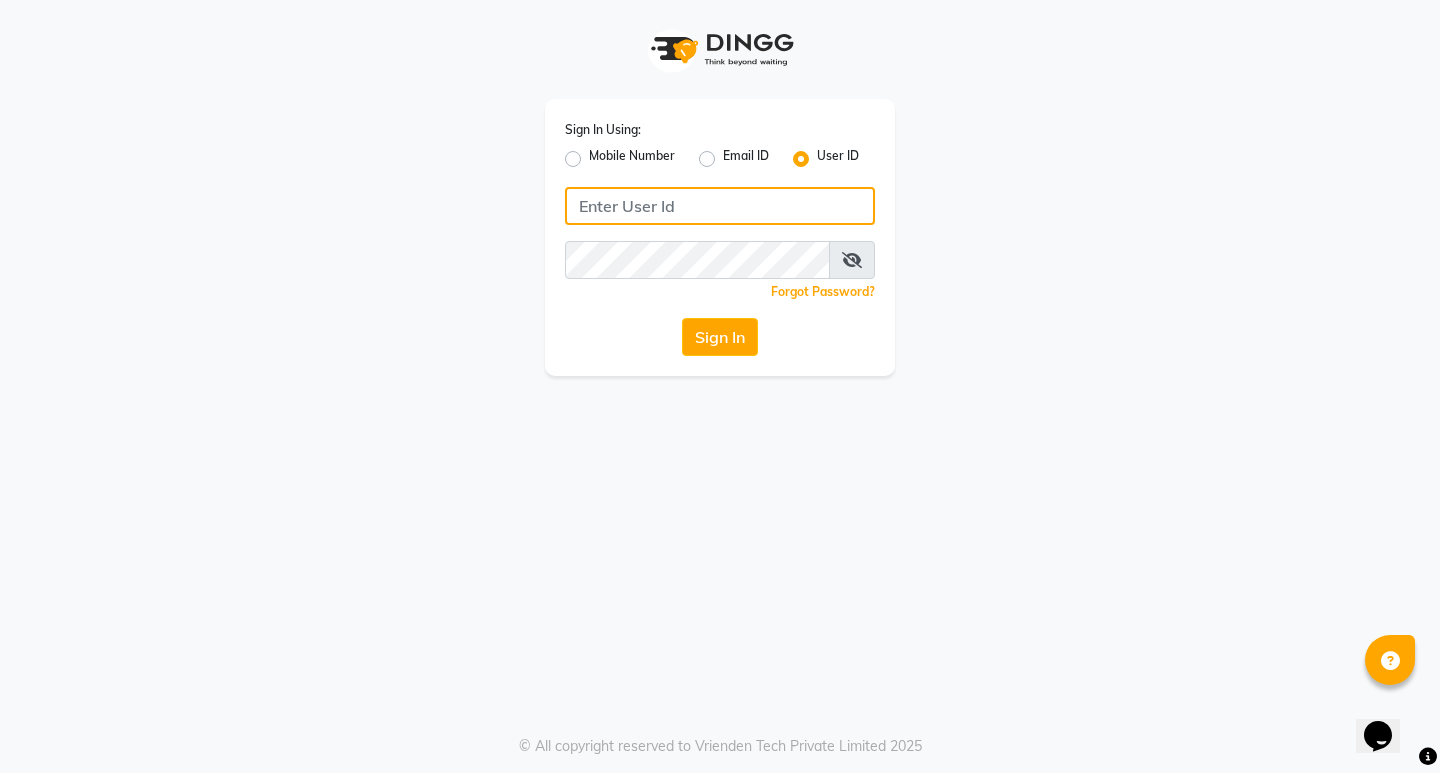 type on "ashhok" 